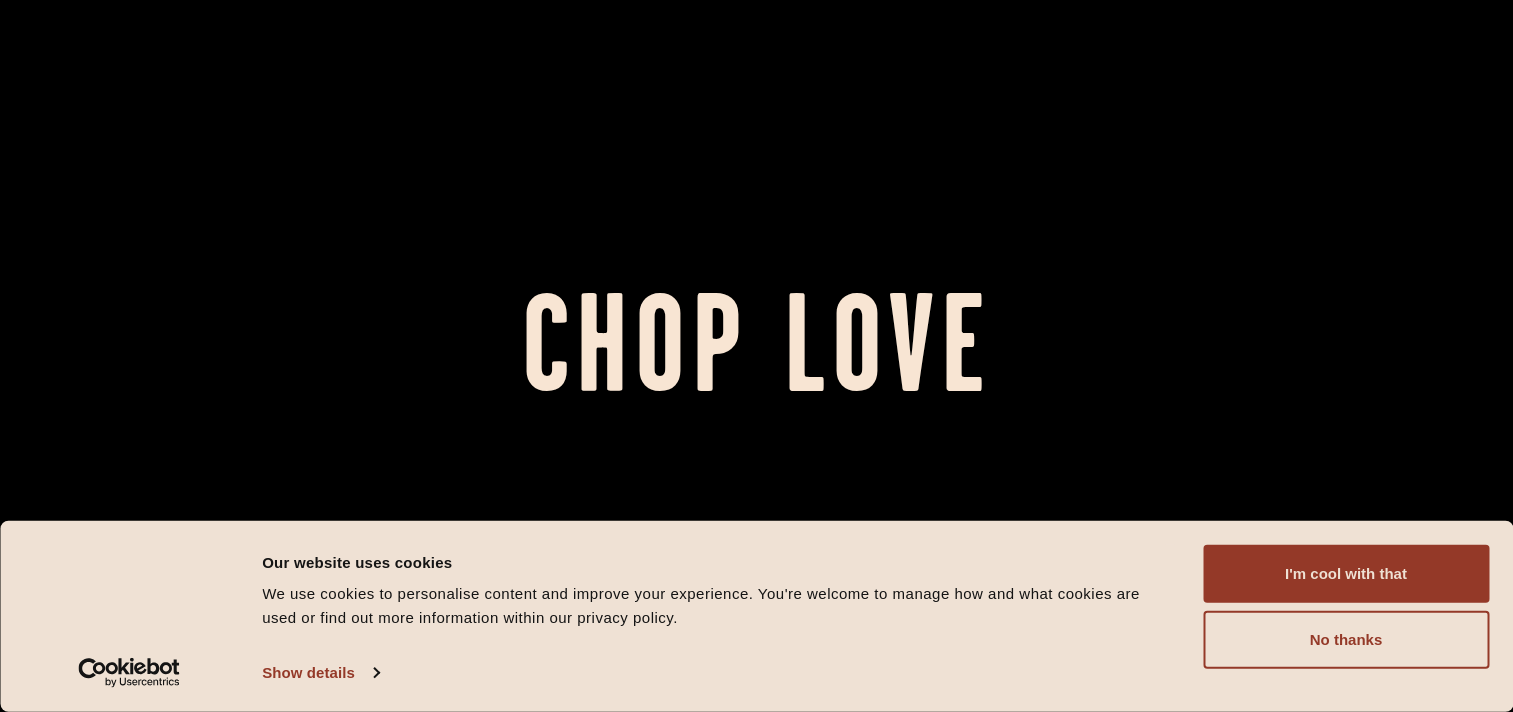 scroll, scrollTop: 0, scrollLeft: 0, axis: both 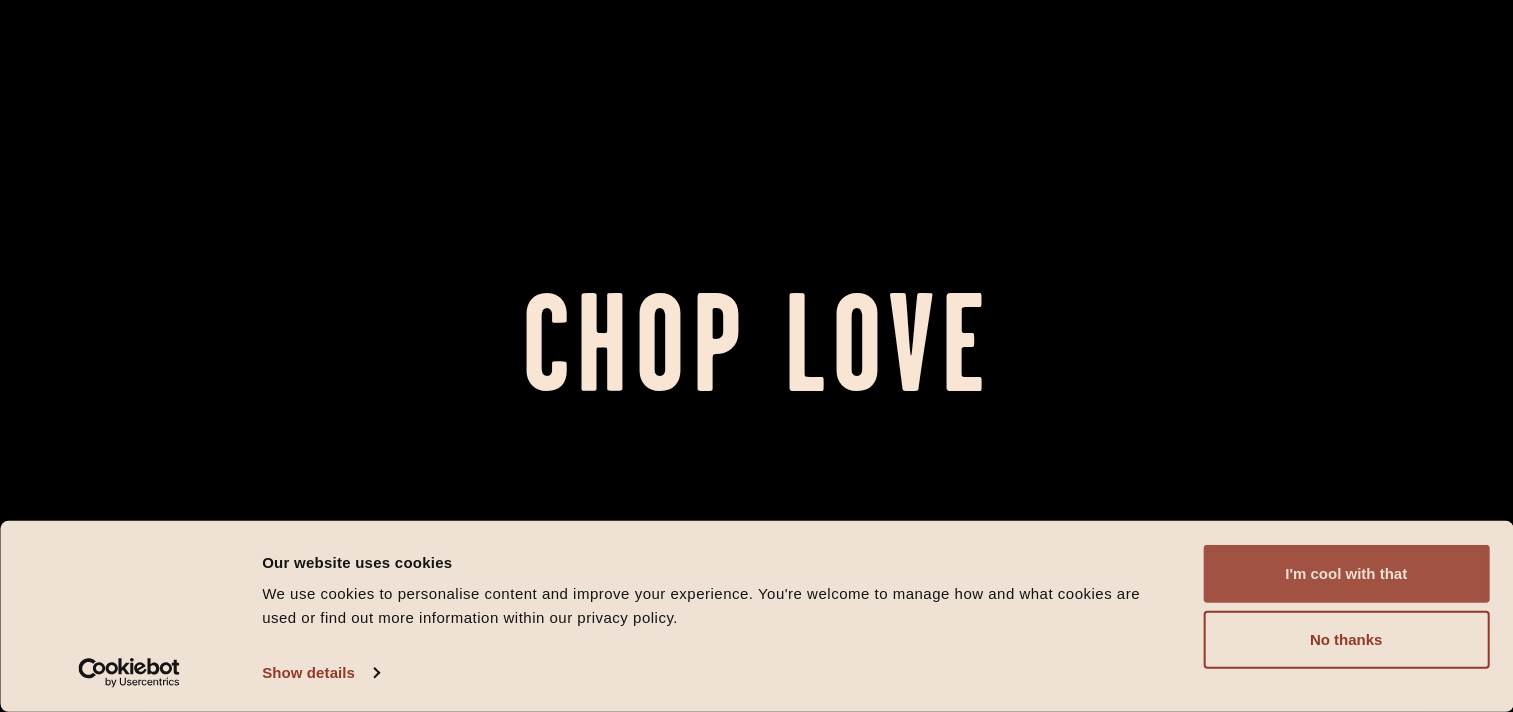 click on "I'm cool with that" at bounding box center (1346, 574) 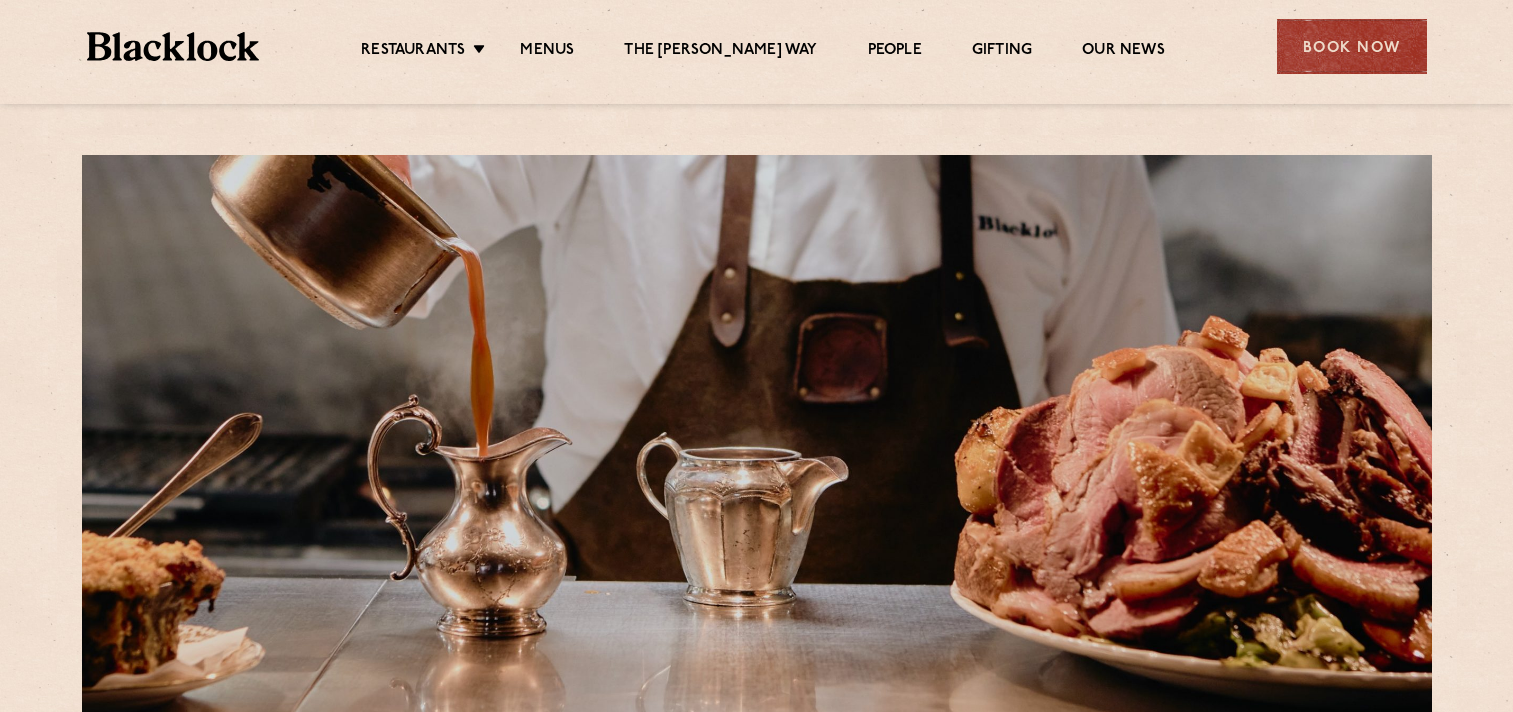 scroll, scrollTop: 0, scrollLeft: 0, axis: both 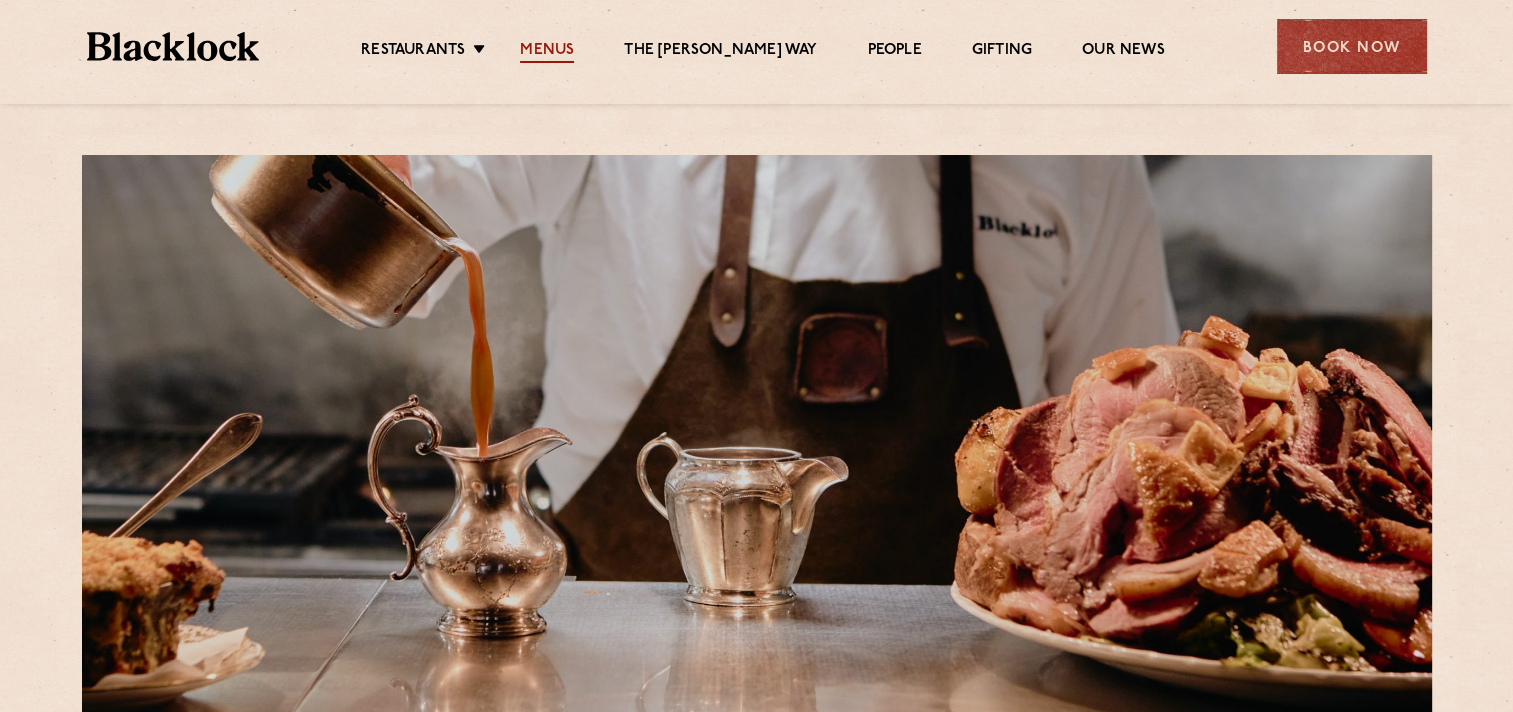 click on "Menus" at bounding box center (547, 52) 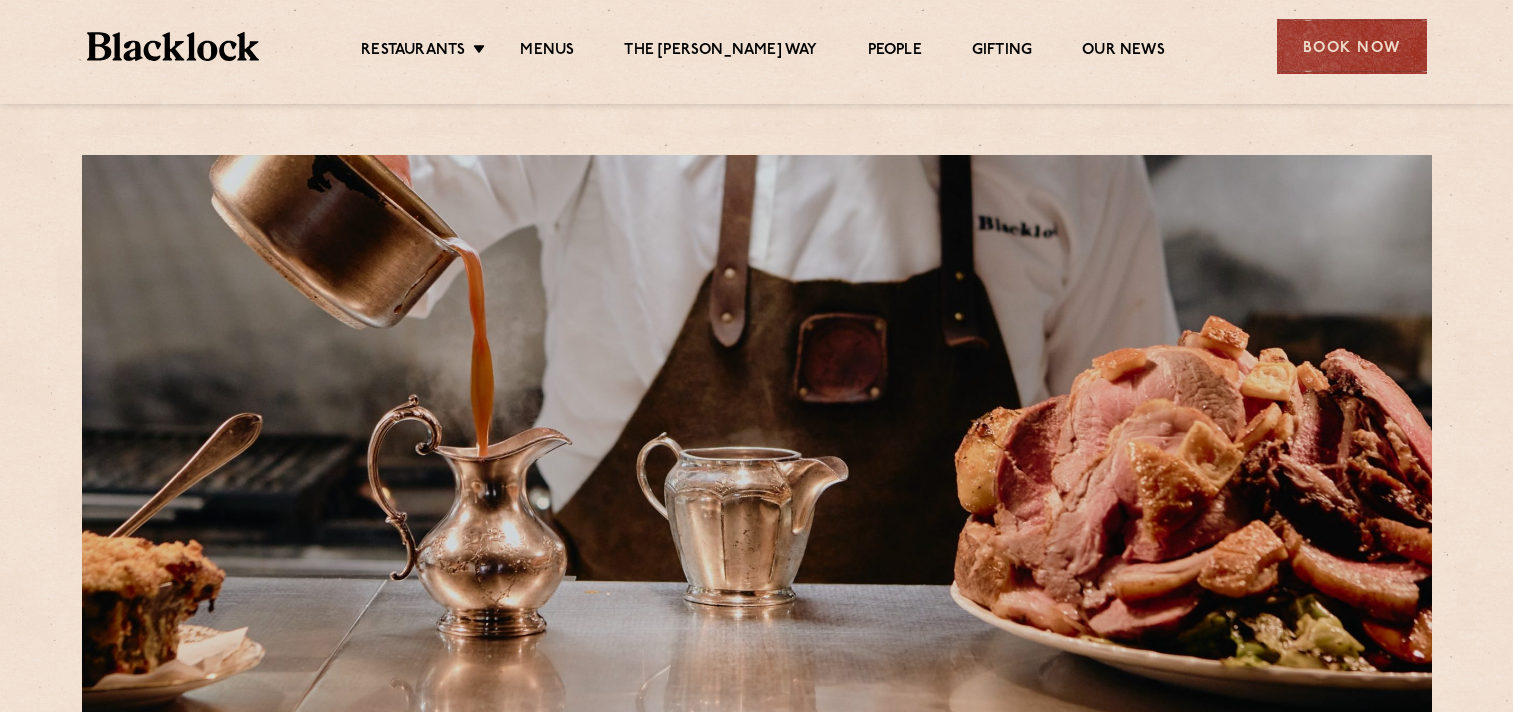 scroll, scrollTop: 0, scrollLeft: 0, axis: both 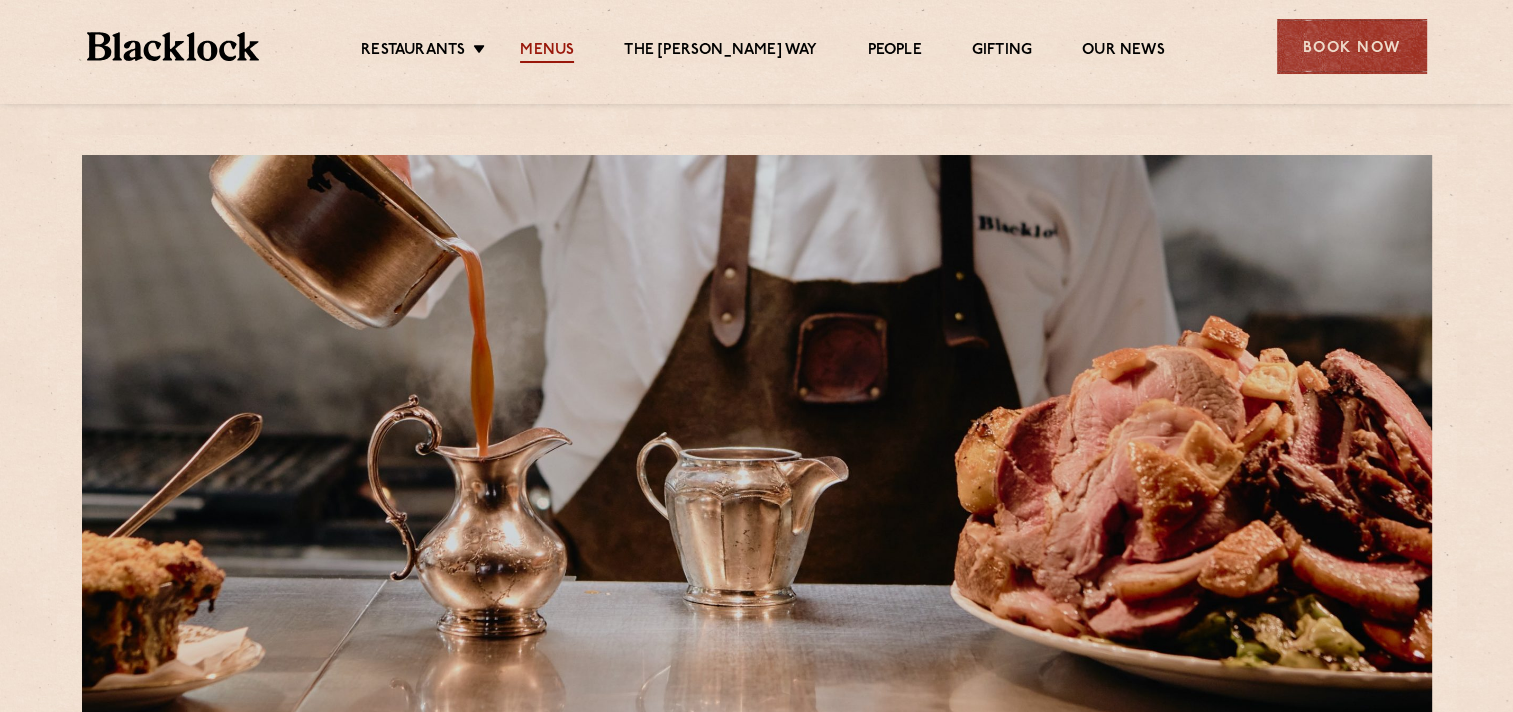 click on "Menus" at bounding box center (547, 52) 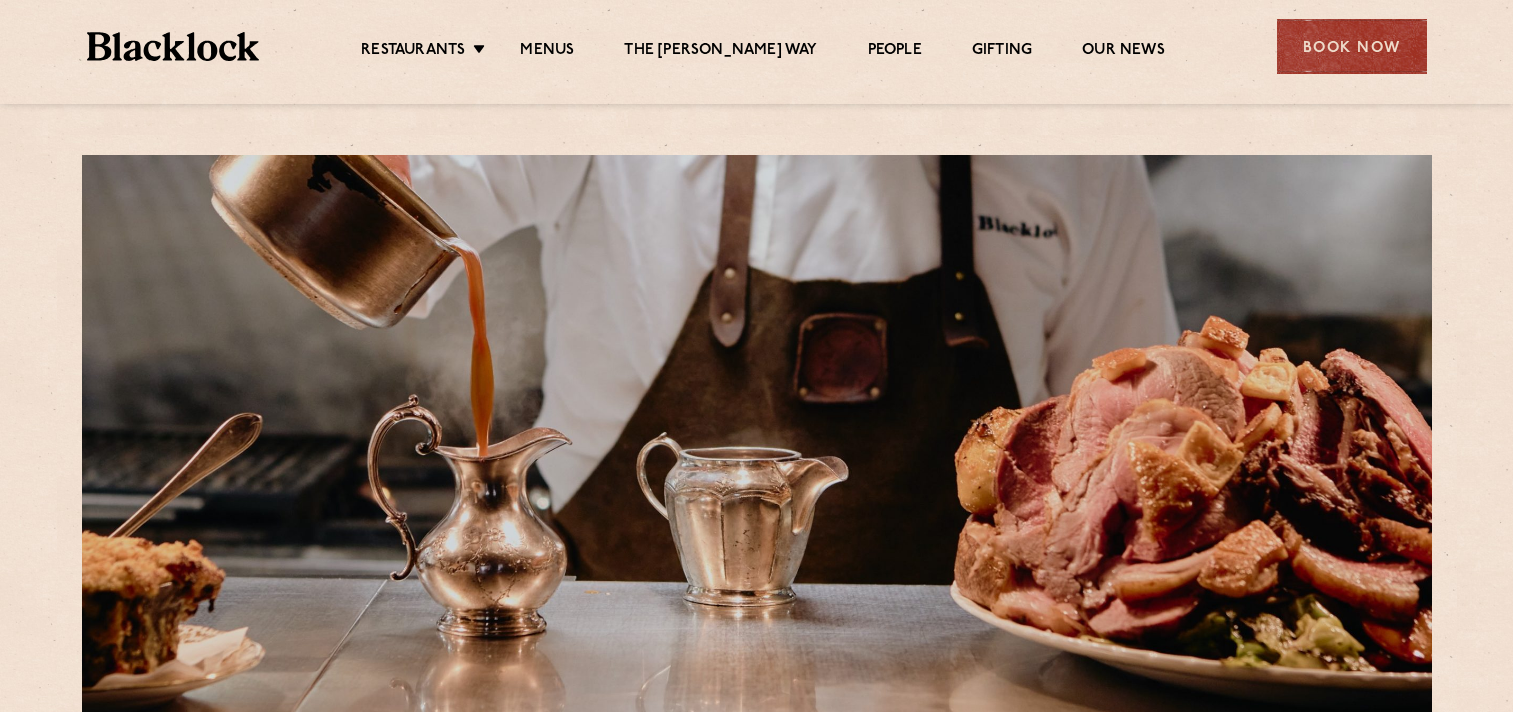 scroll, scrollTop: 0, scrollLeft: 0, axis: both 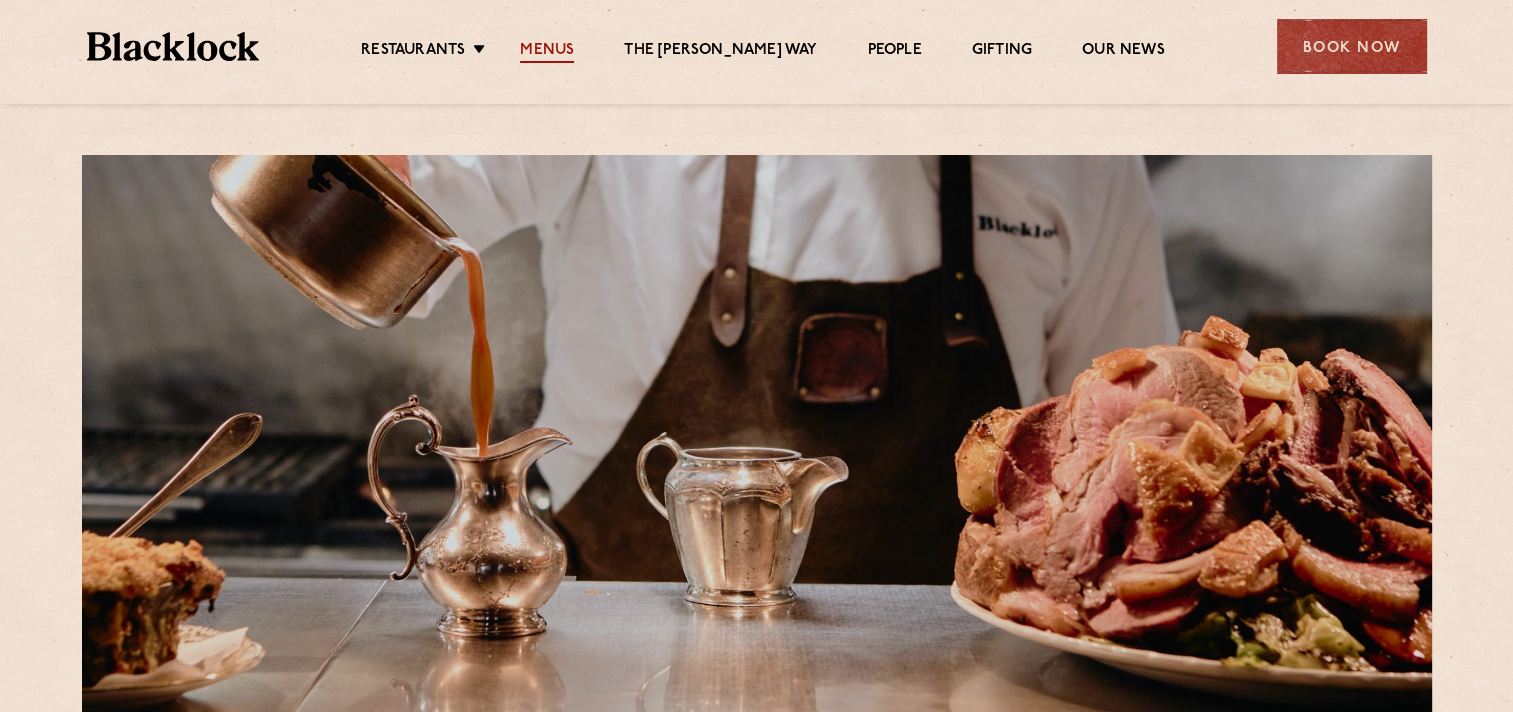 click on "Menus" at bounding box center [547, 52] 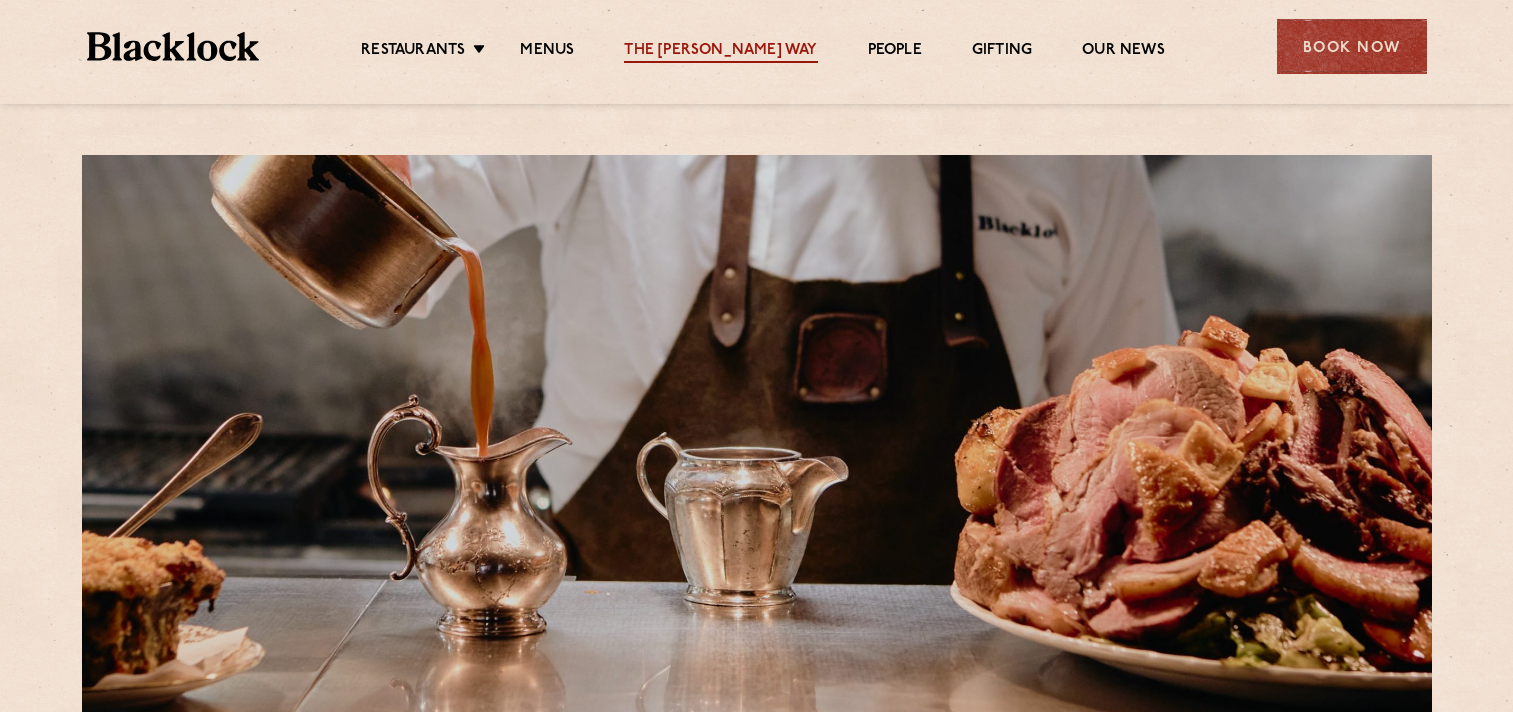 scroll, scrollTop: 0, scrollLeft: 0, axis: both 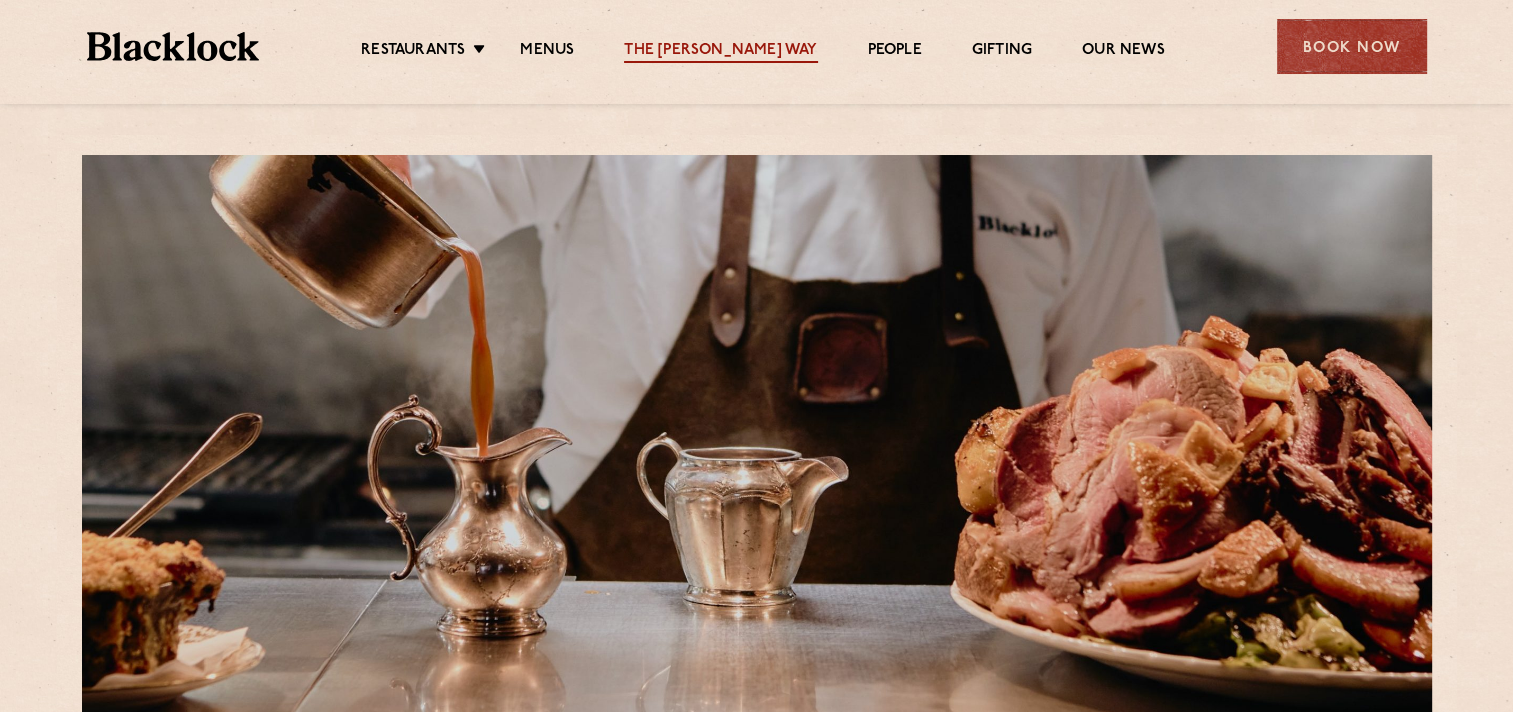 click on "The [PERSON_NAME] Way" at bounding box center [720, 52] 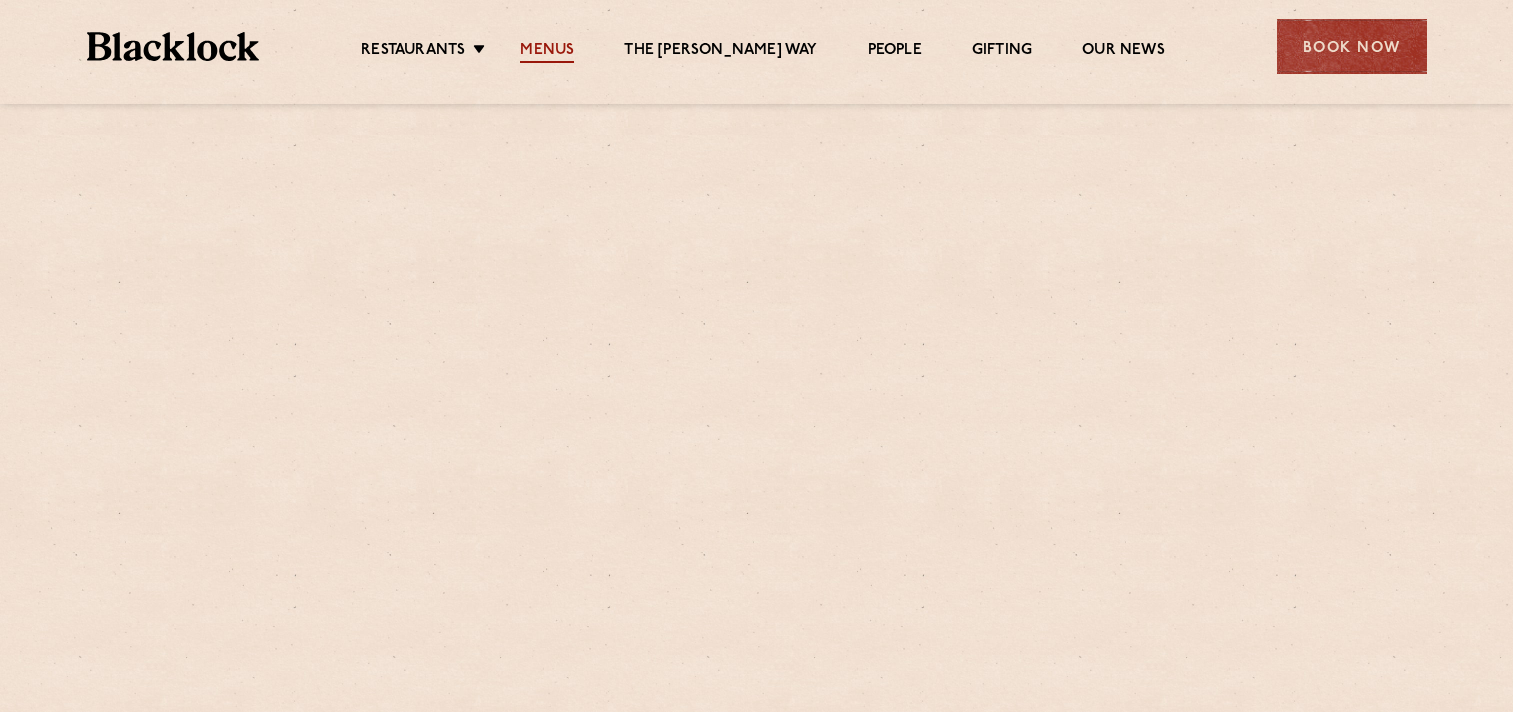 scroll, scrollTop: 0, scrollLeft: 0, axis: both 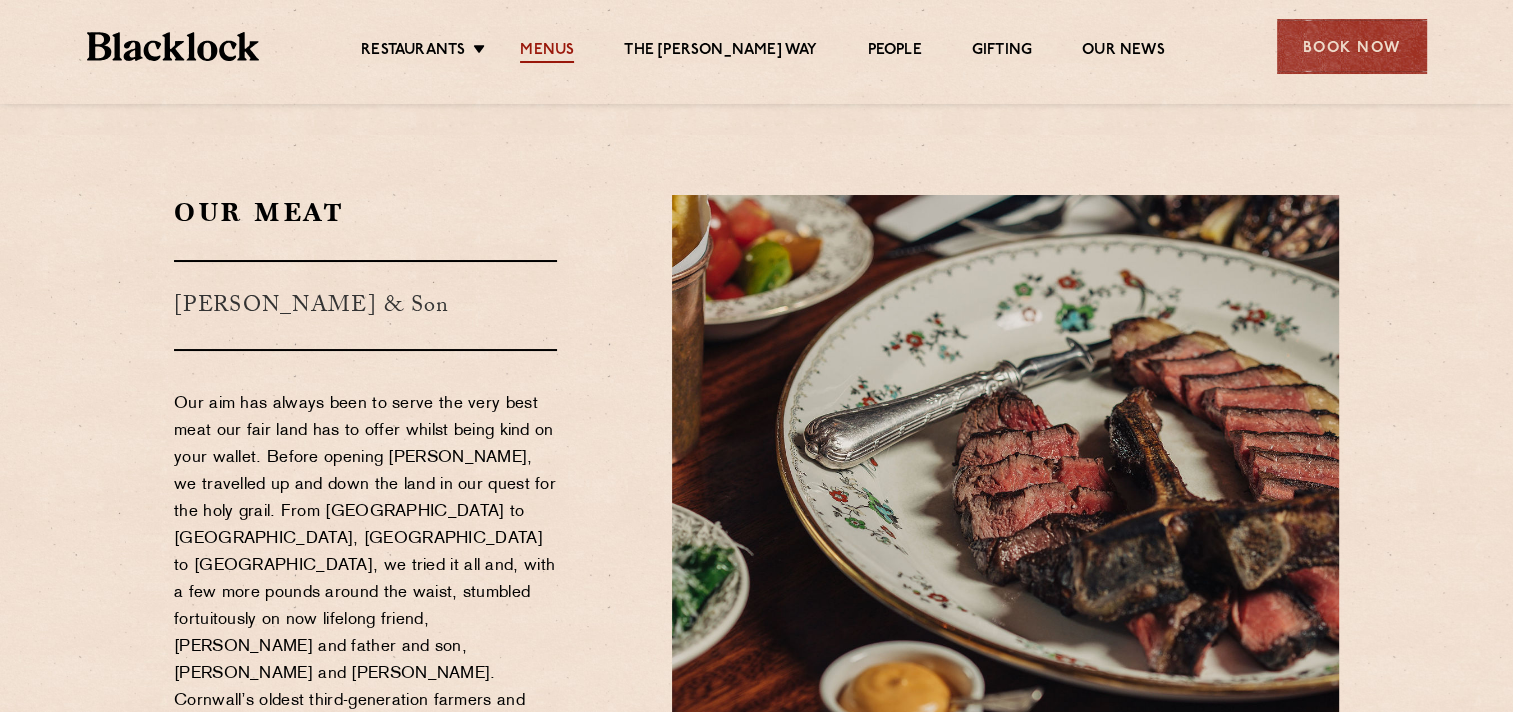 click on "Menus" at bounding box center [547, 52] 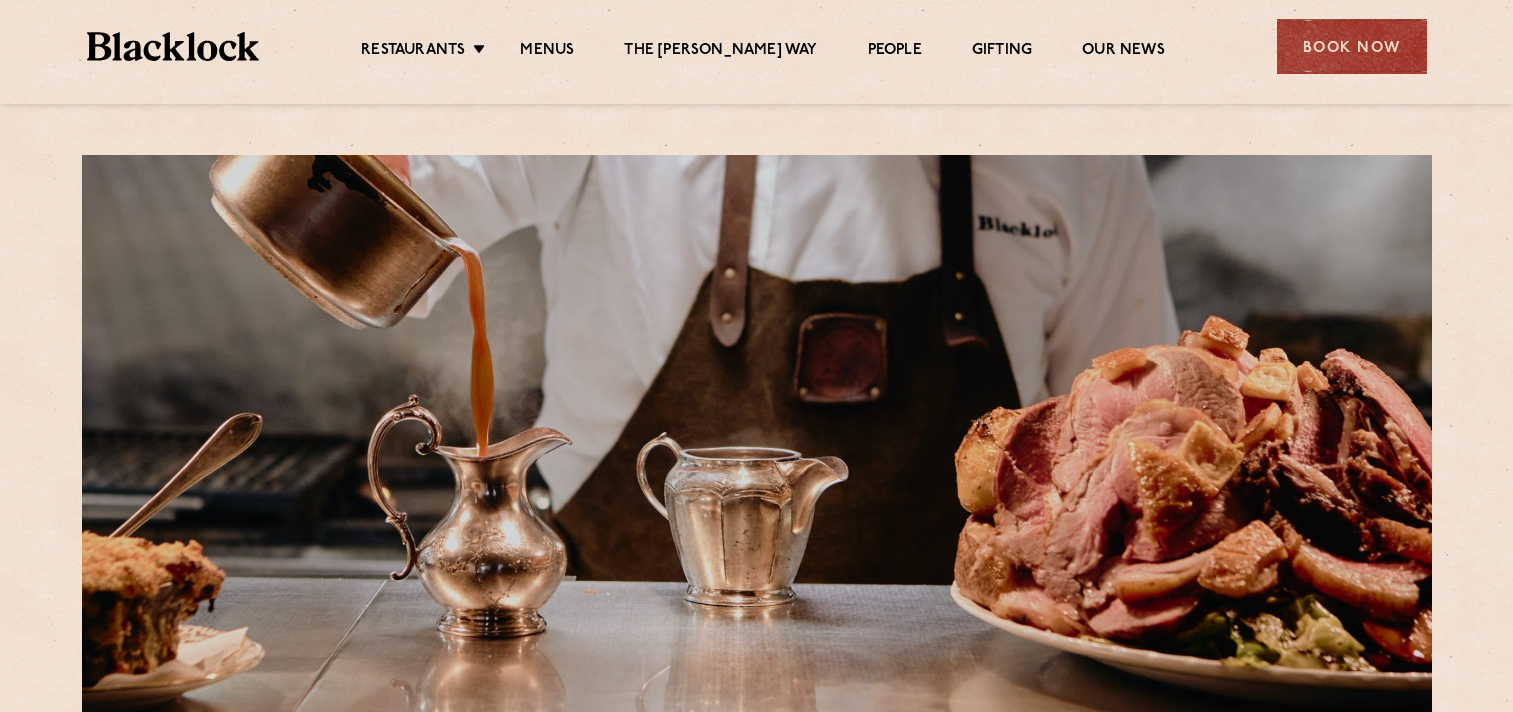 scroll, scrollTop: 0, scrollLeft: 0, axis: both 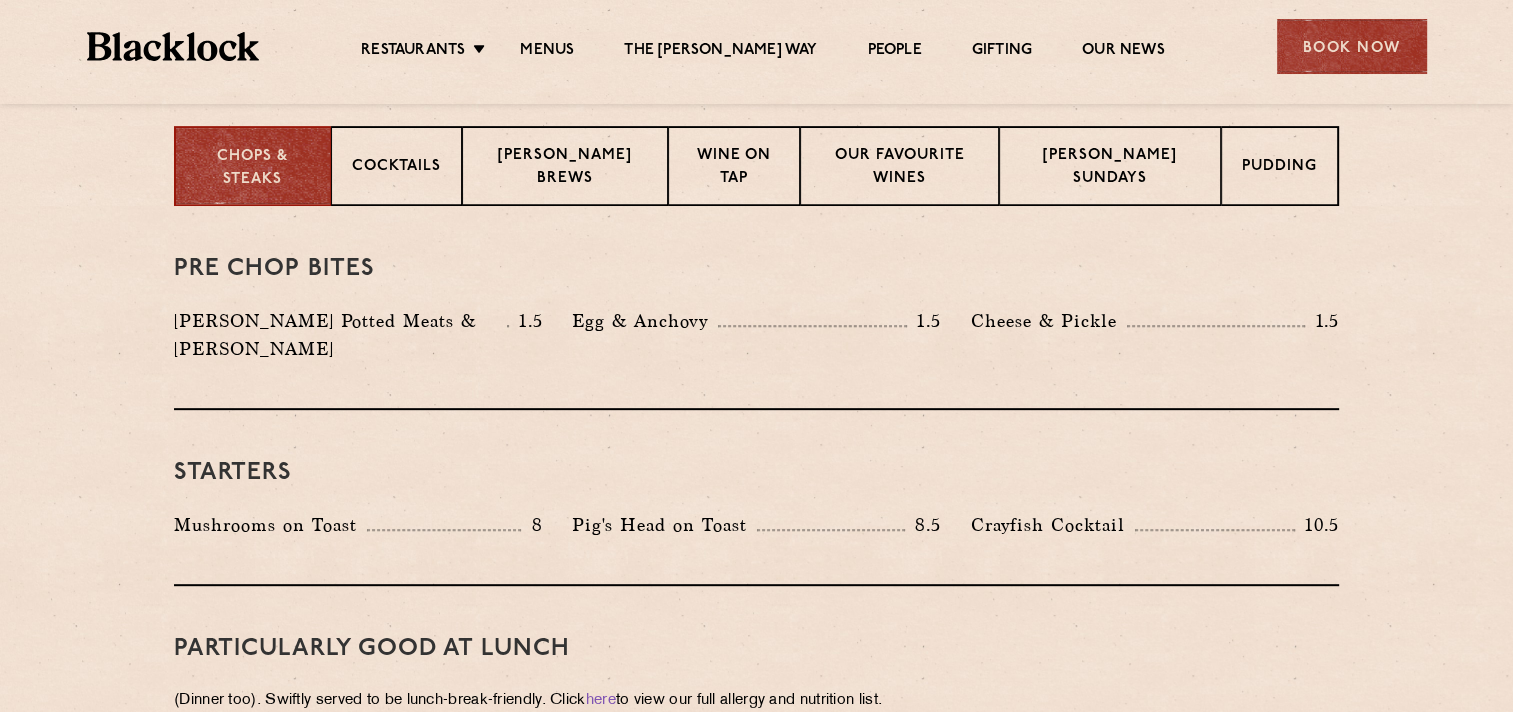 click on "Restaurants [GEOGRAPHIC_DATA] [GEOGRAPHIC_DATA] [GEOGRAPHIC_DATA] [GEOGRAPHIC_DATA] [GEOGRAPHIC_DATA] Menus The [PERSON_NAME] Way People Gifting Our News Book Now" at bounding box center [757, 44] 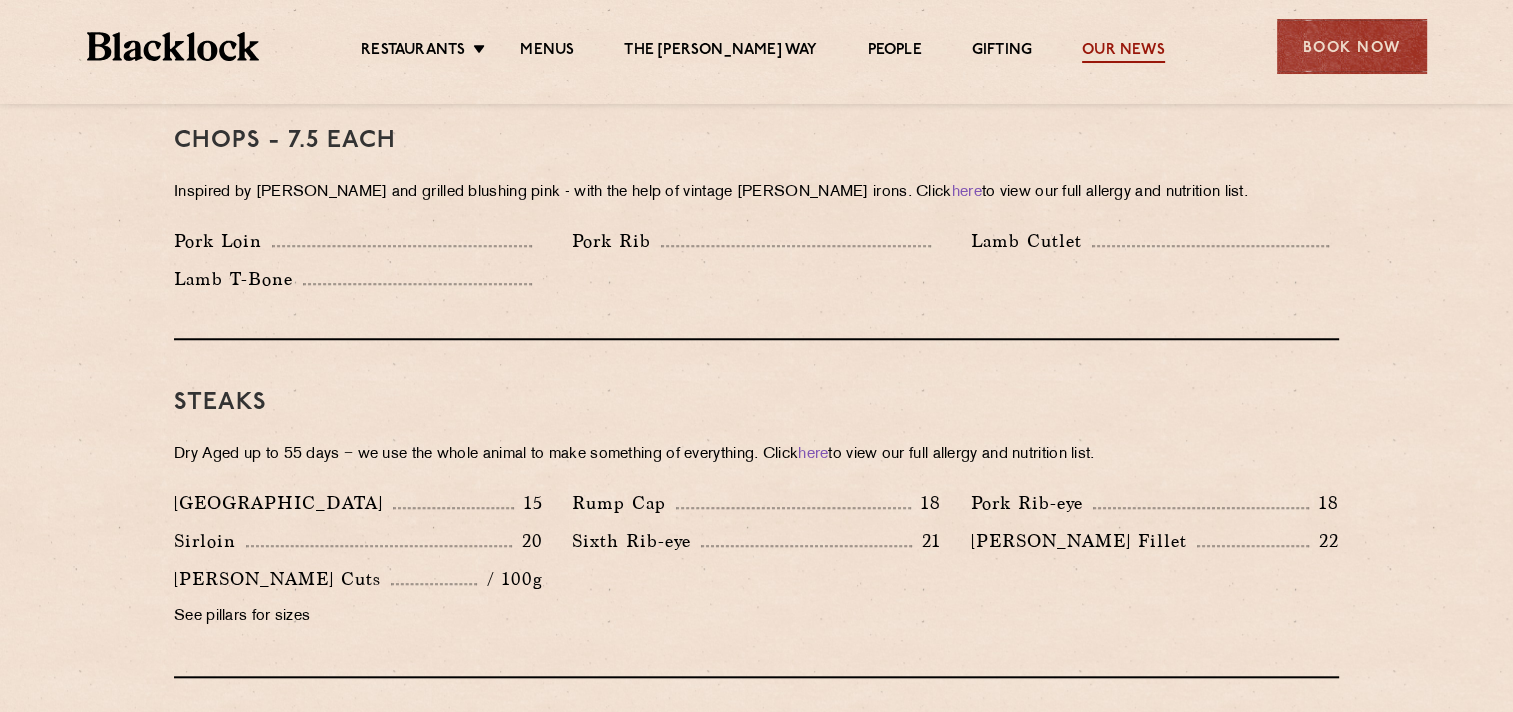 scroll, scrollTop: 1680, scrollLeft: 0, axis: vertical 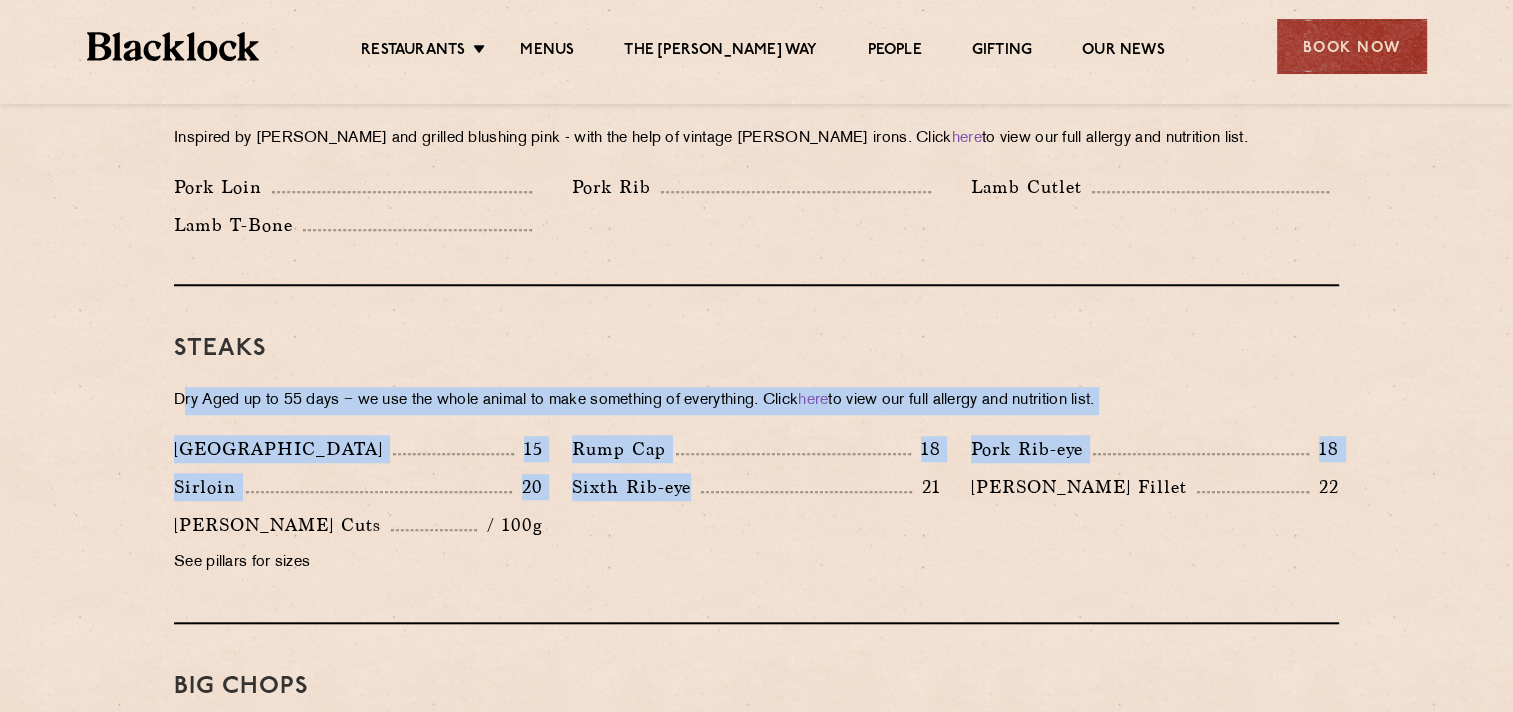 drag, startPoint x: 180, startPoint y: 356, endPoint x: 808, endPoint y: 524, distance: 650.08307 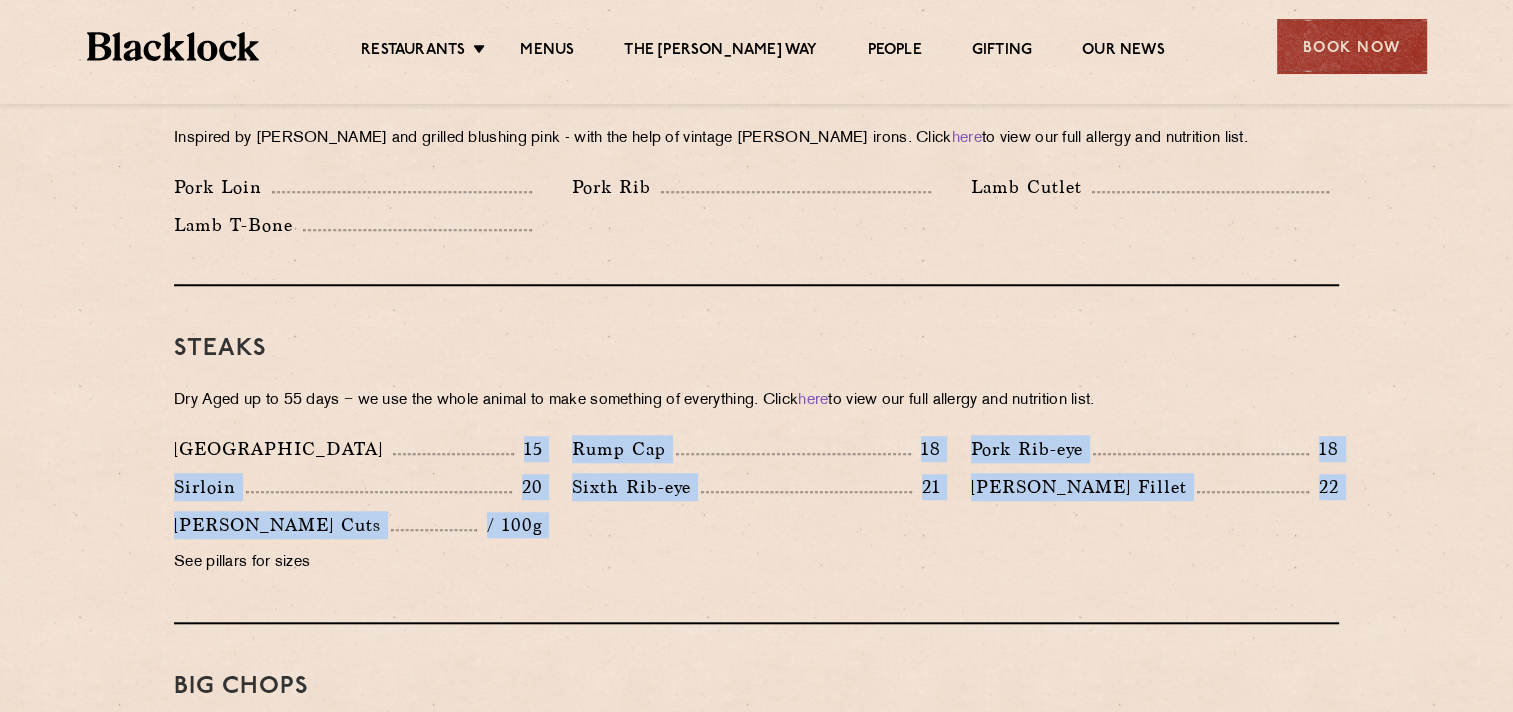 drag, startPoint x: 548, startPoint y: 505, endPoint x: 503, endPoint y: 447, distance: 73.409805 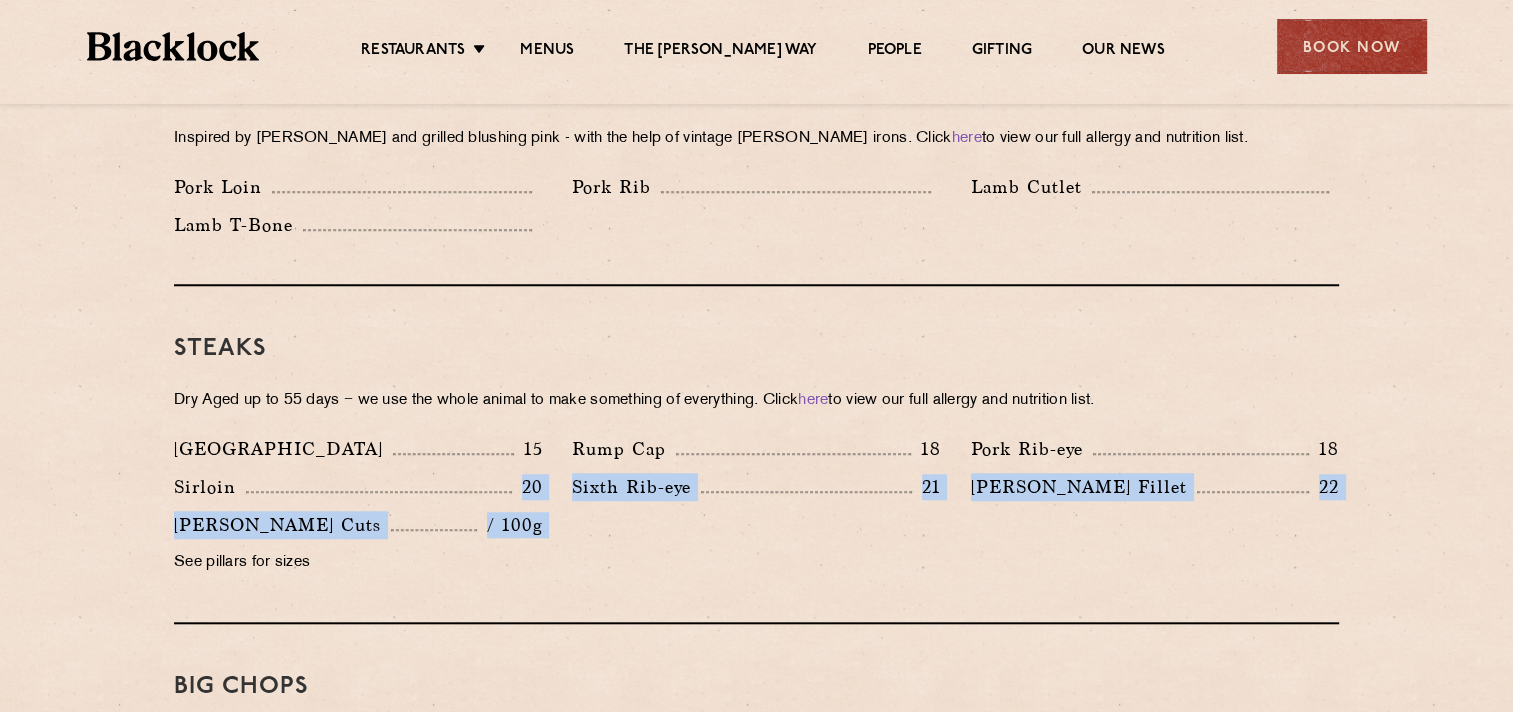 click on "Sirloin 20" at bounding box center (358, 487) 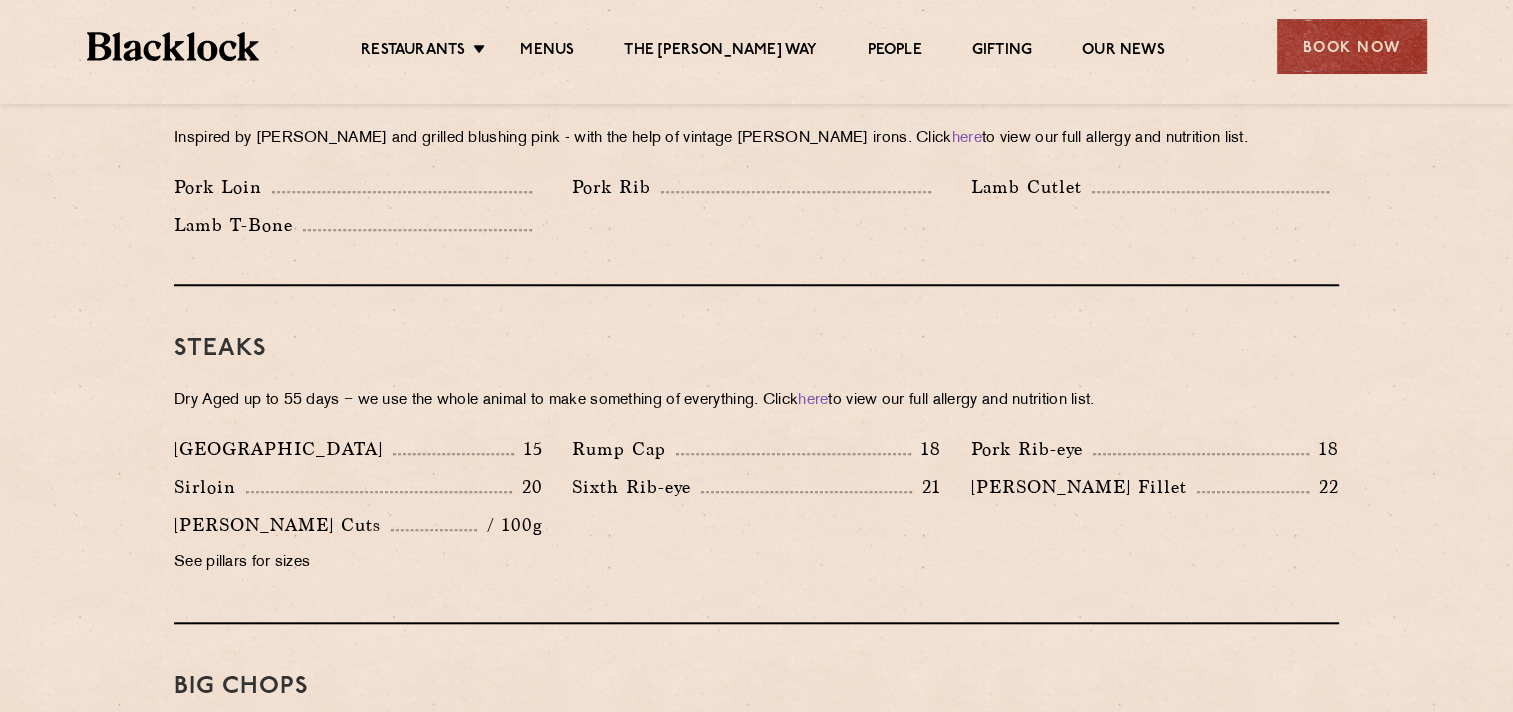 click on "Steaks Dry Aged up to 55 days − we use the whole animal to make something of everything. Click  here  to view our full allergy and nutrition list. Denver 15 Rump Cap 18 Pork Rib-eye 18 Sirloin 20 Sixth Rib-eye 21 [PERSON_NAME] Fillet 22 Butcher's Cuts / 100g See pillars for sizes" at bounding box center (756, 455) 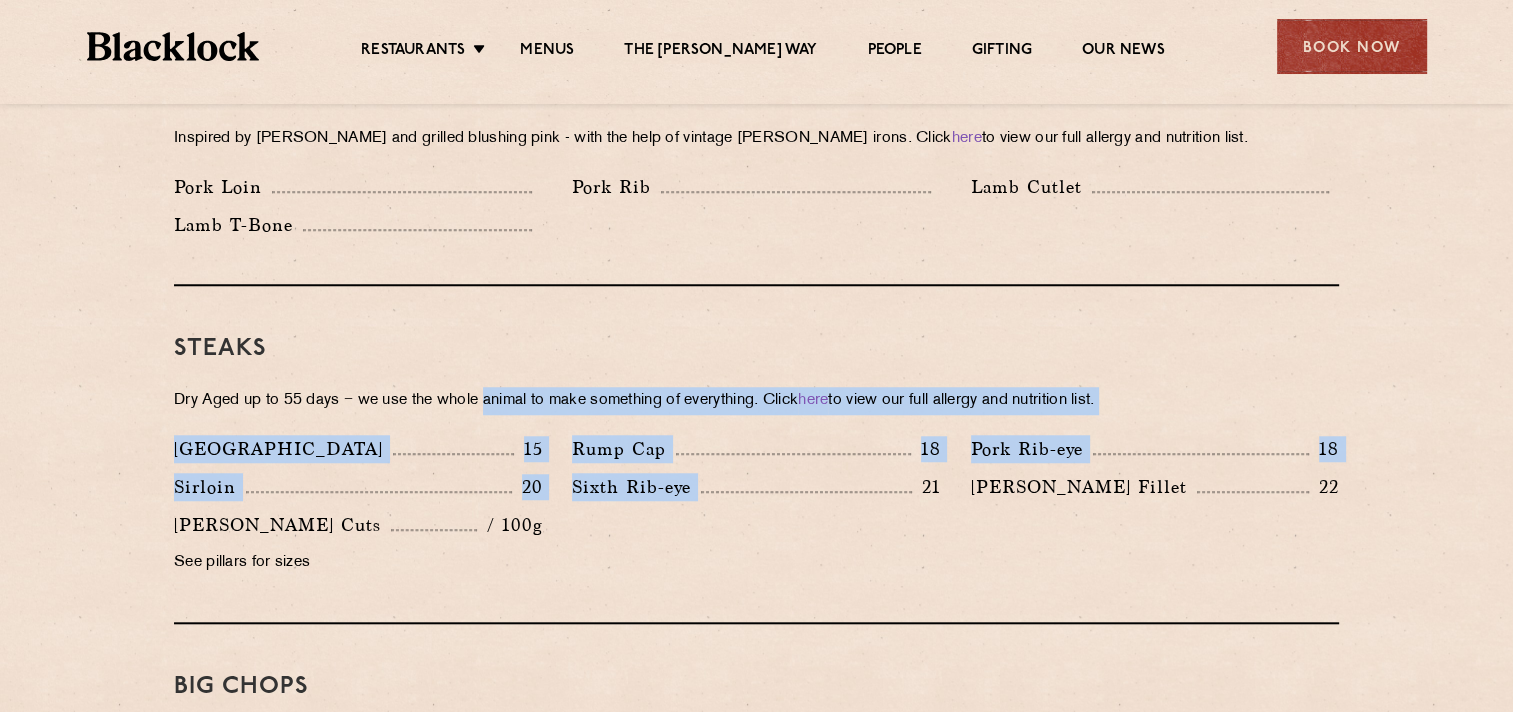 drag, startPoint x: 531, startPoint y: 355, endPoint x: 875, endPoint y: 497, distance: 372.15588 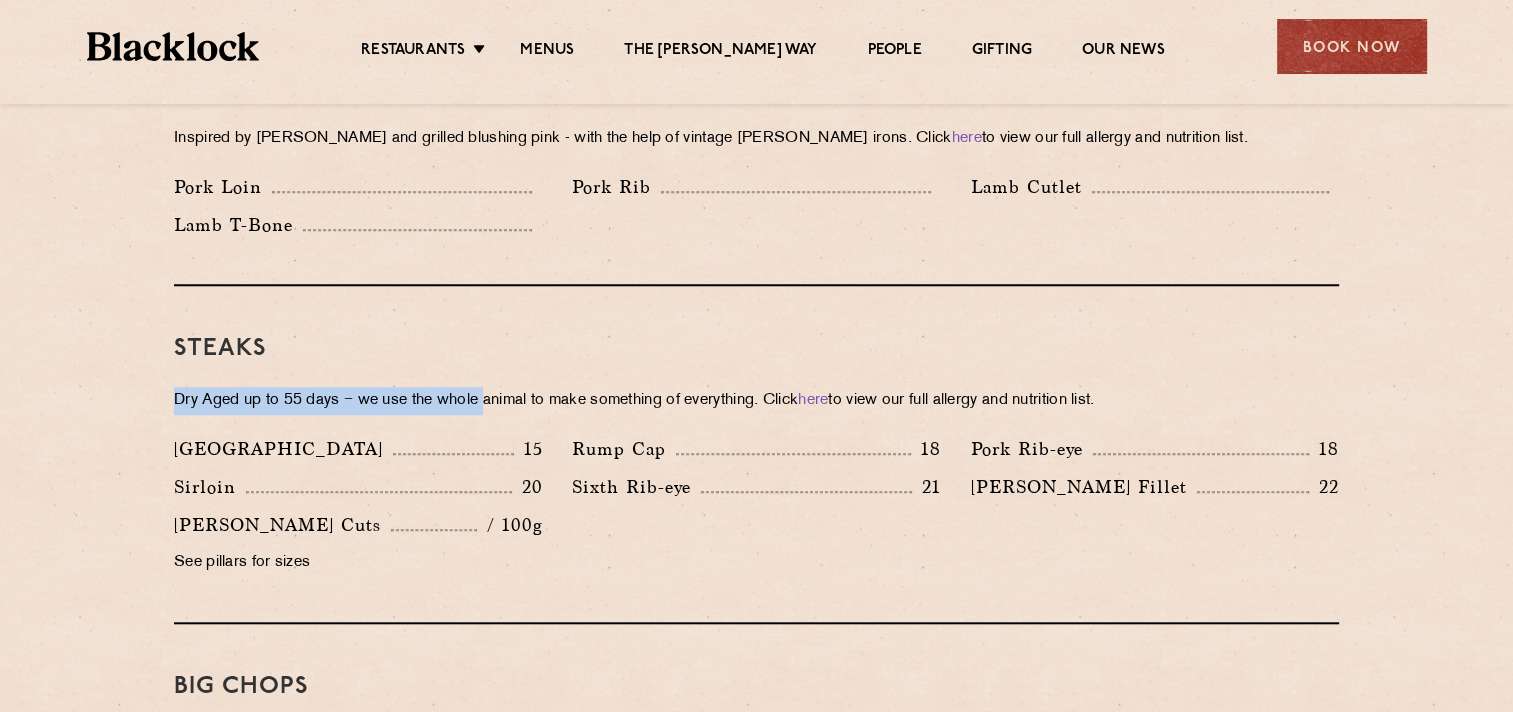 drag, startPoint x: 493, startPoint y: 340, endPoint x: 550, endPoint y: 293, distance: 73.87828 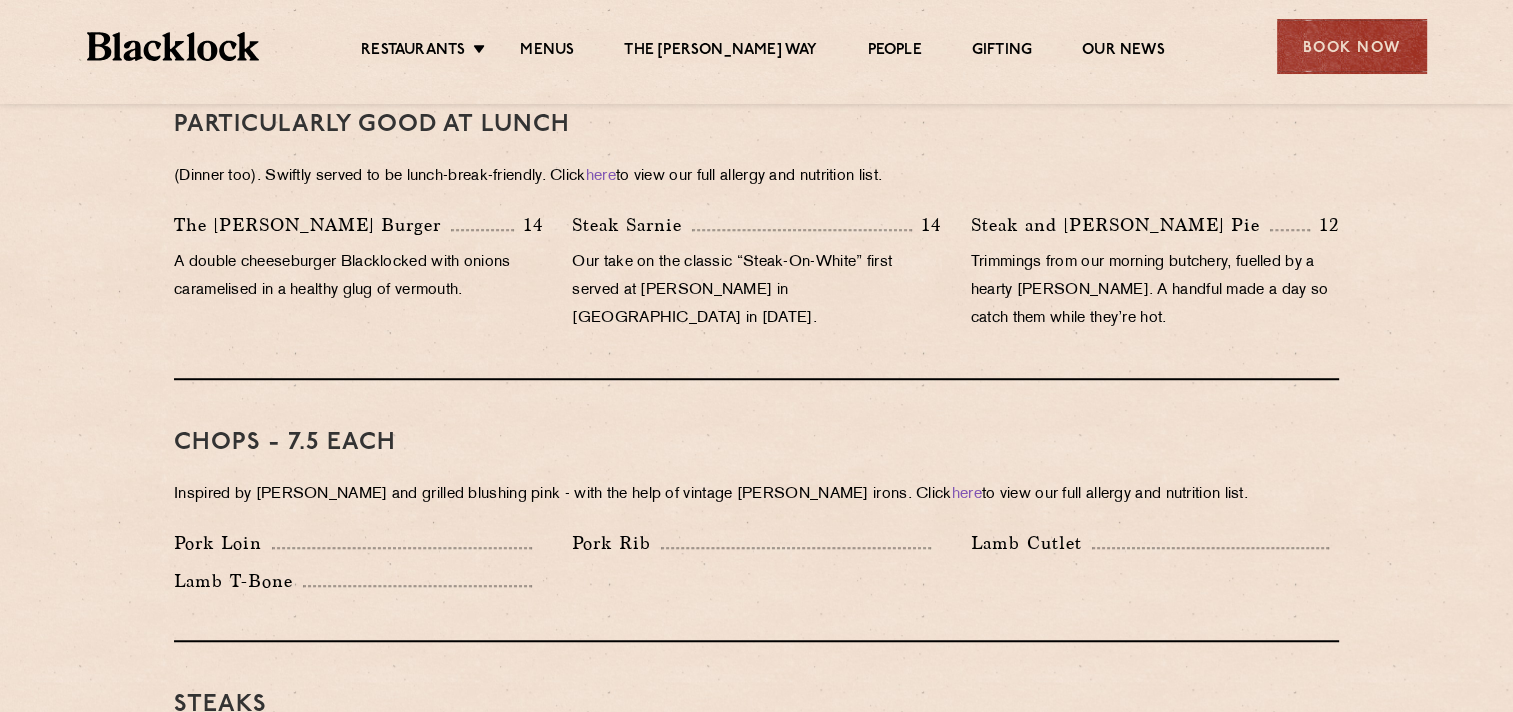 scroll, scrollTop: 1320, scrollLeft: 0, axis: vertical 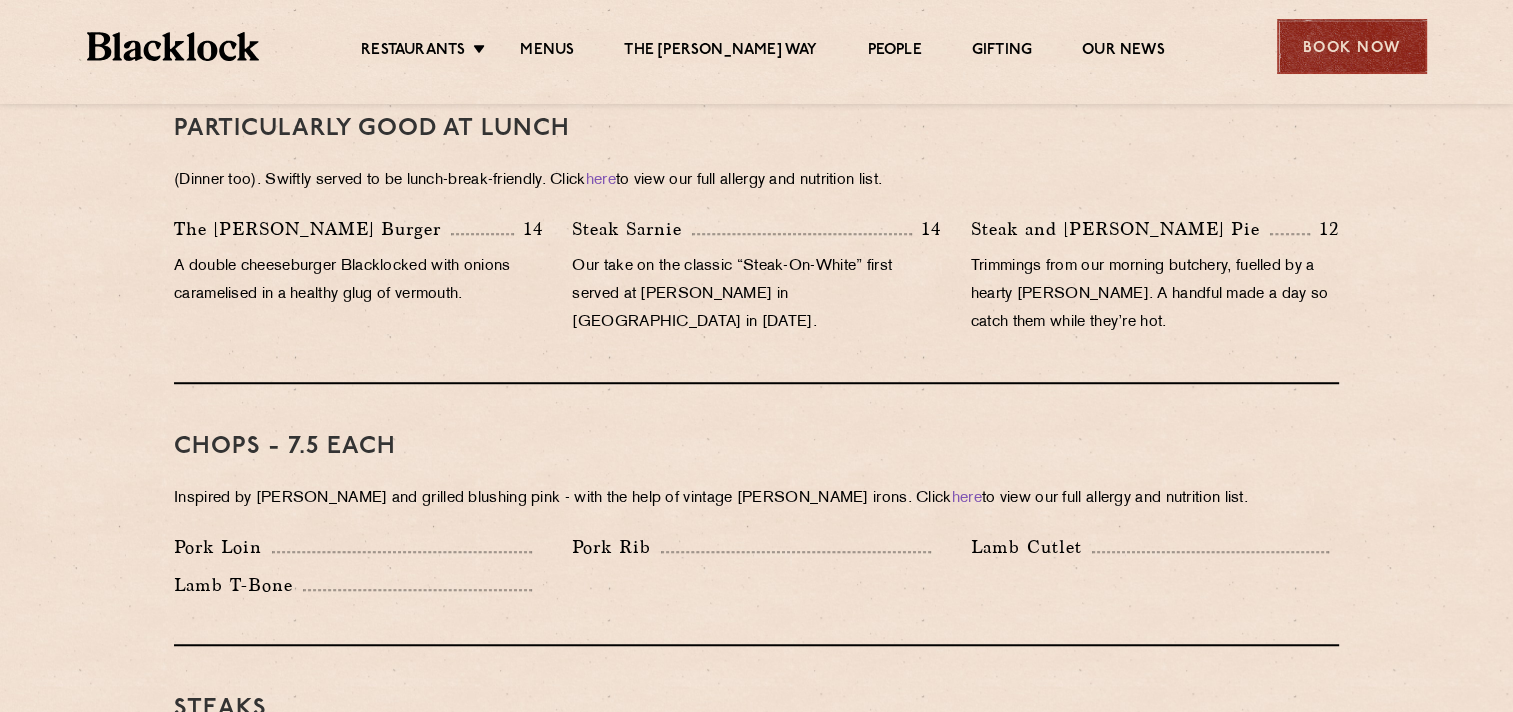 click on "Book Now" at bounding box center [1352, 46] 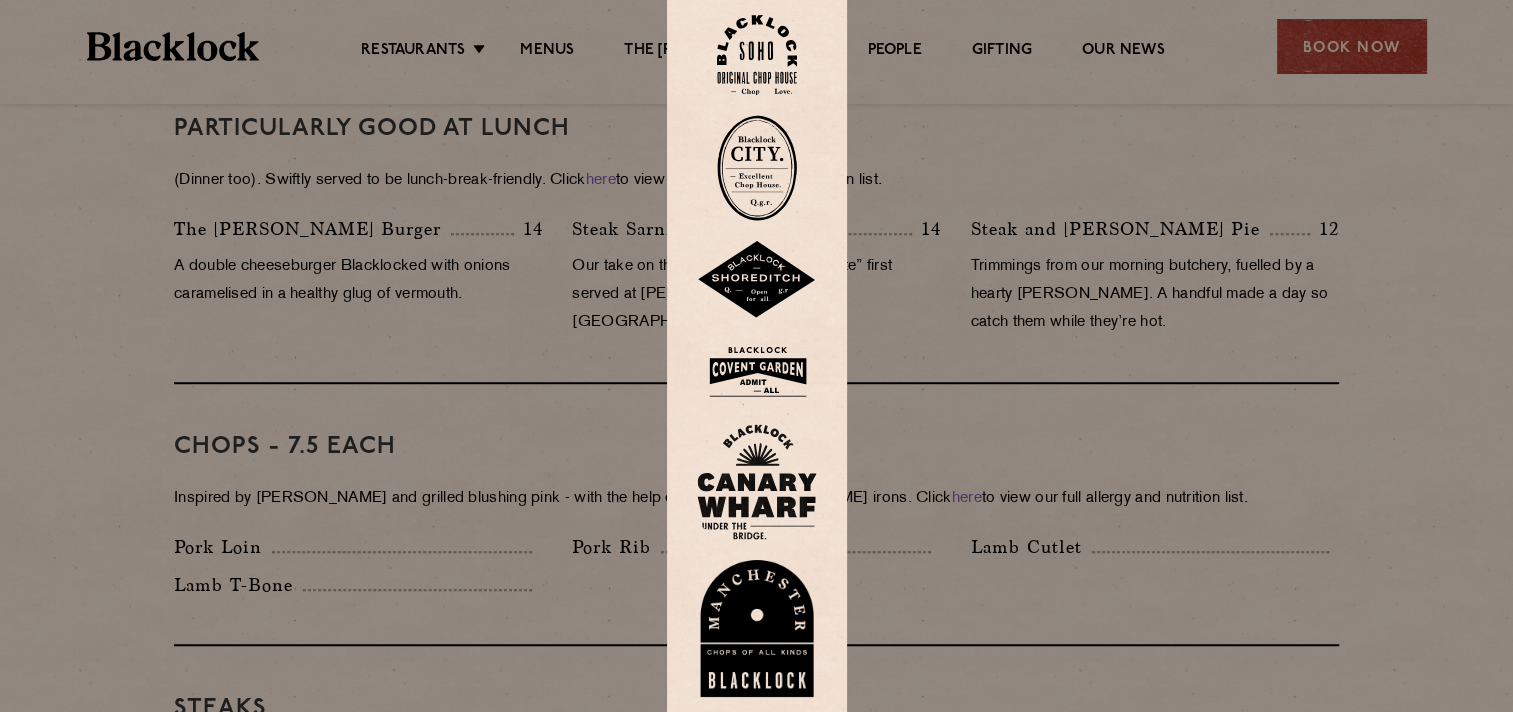 click at bounding box center [756, 356] 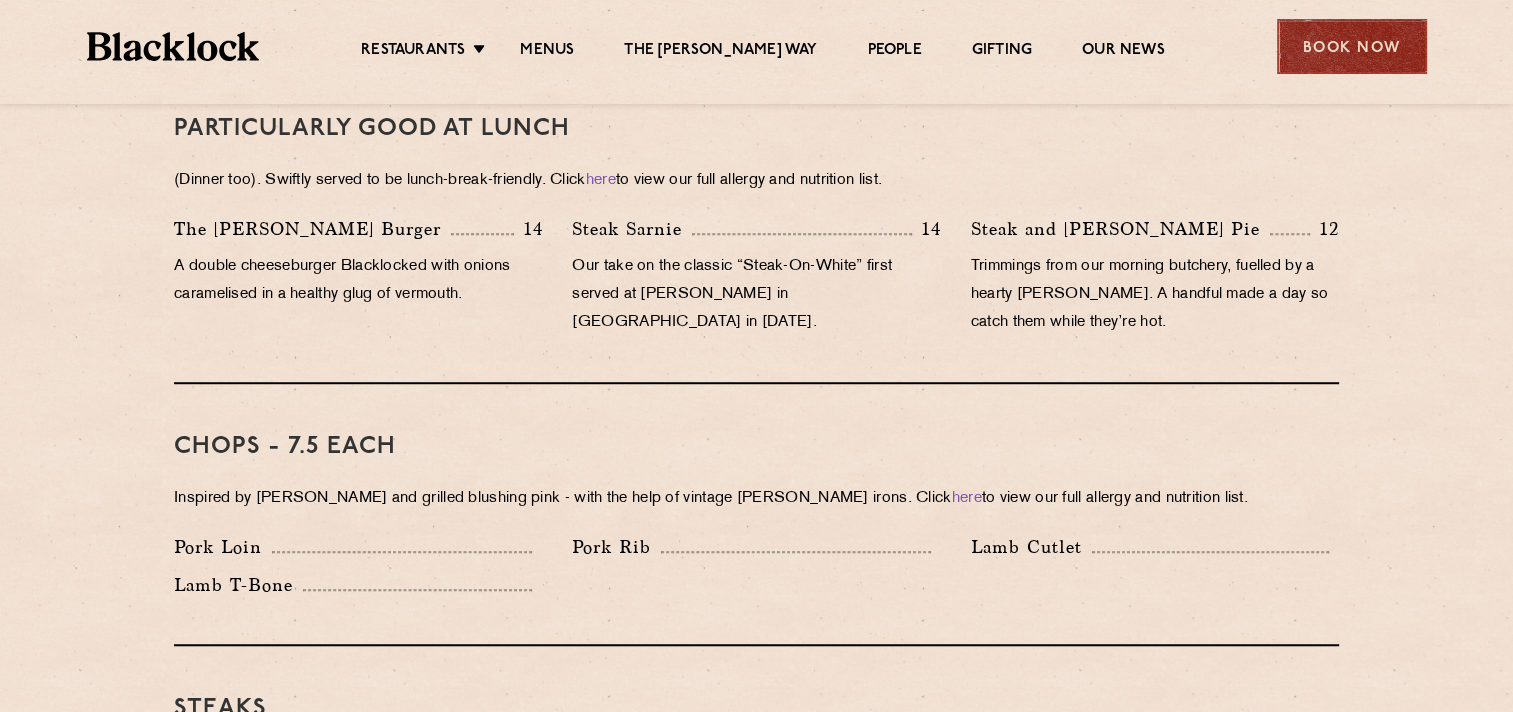 click on "Book Now" at bounding box center (1352, 46) 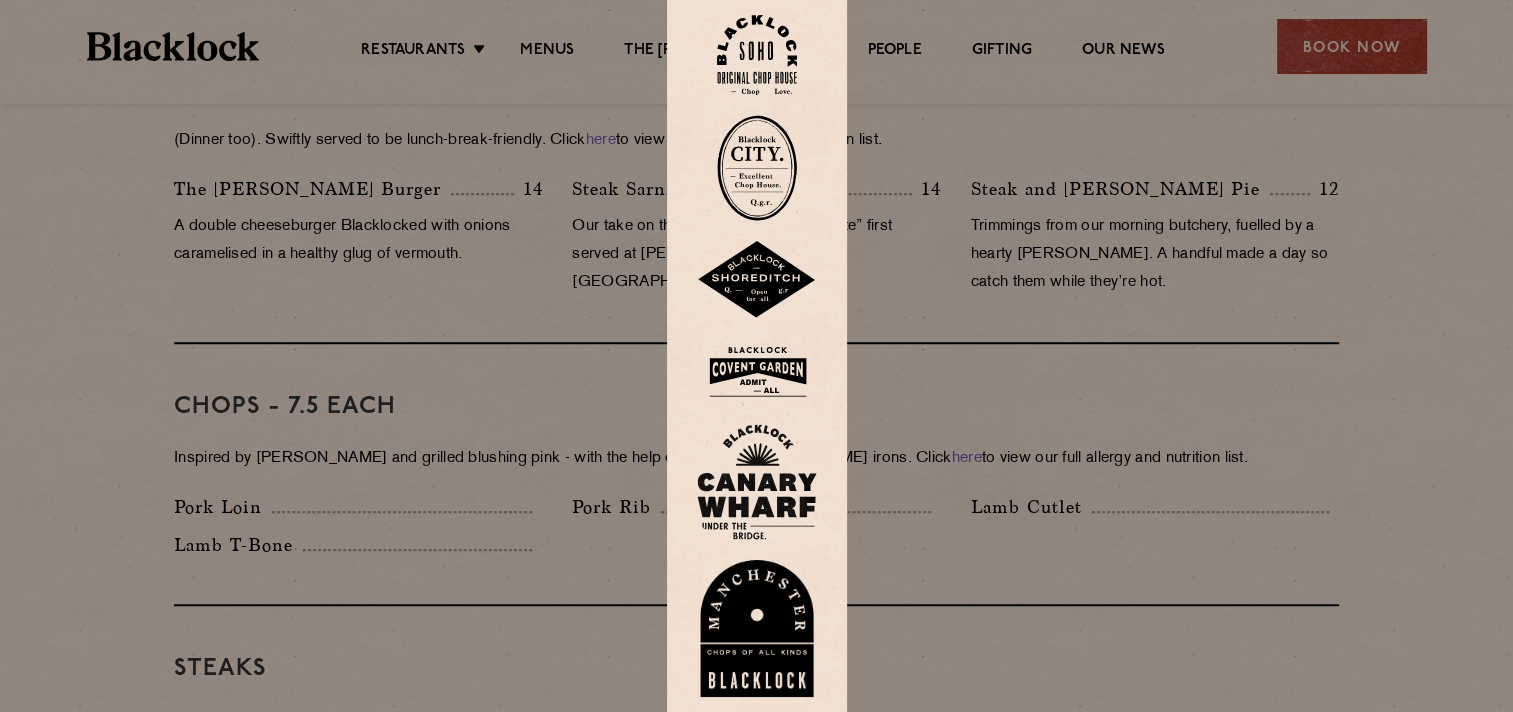 scroll, scrollTop: 1400, scrollLeft: 0, axis: vertical 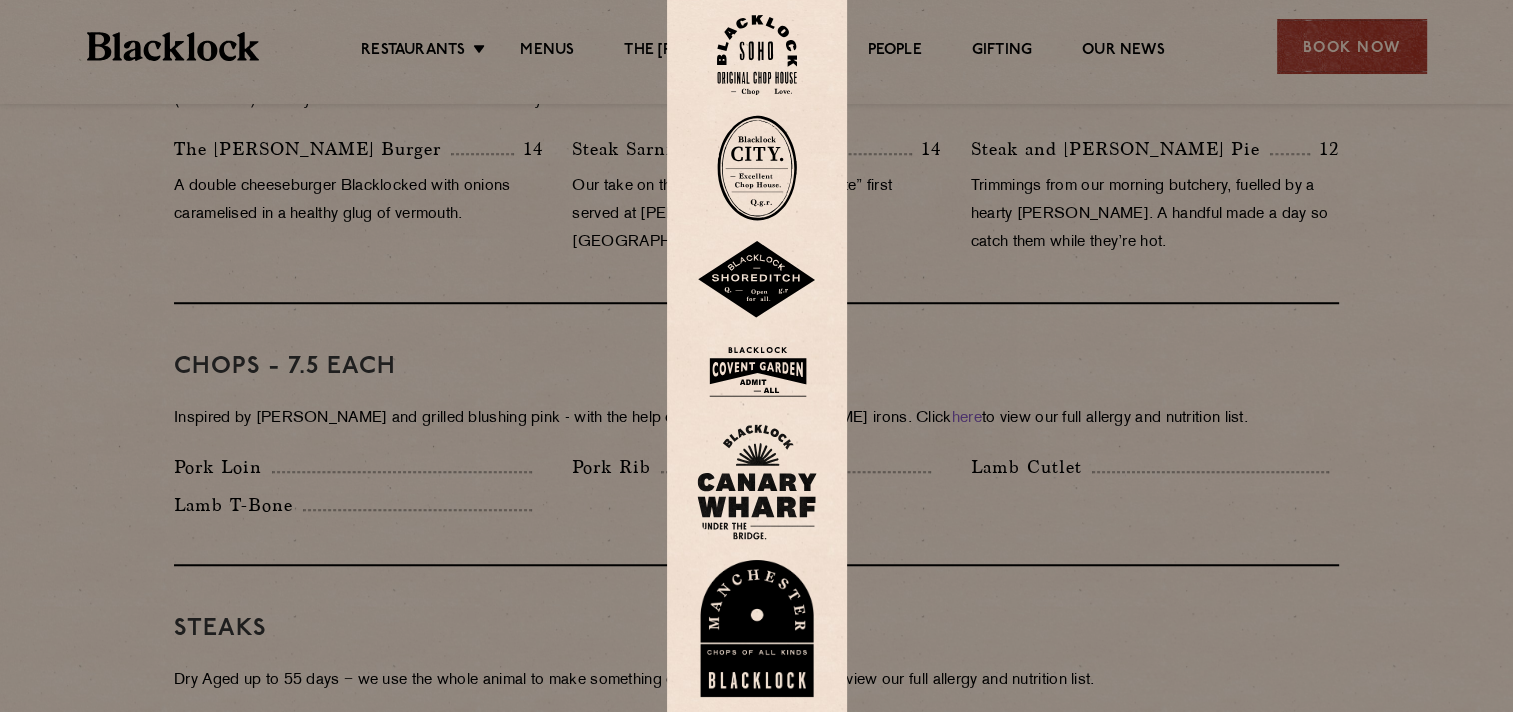 click at bounding box center [756, 356] 